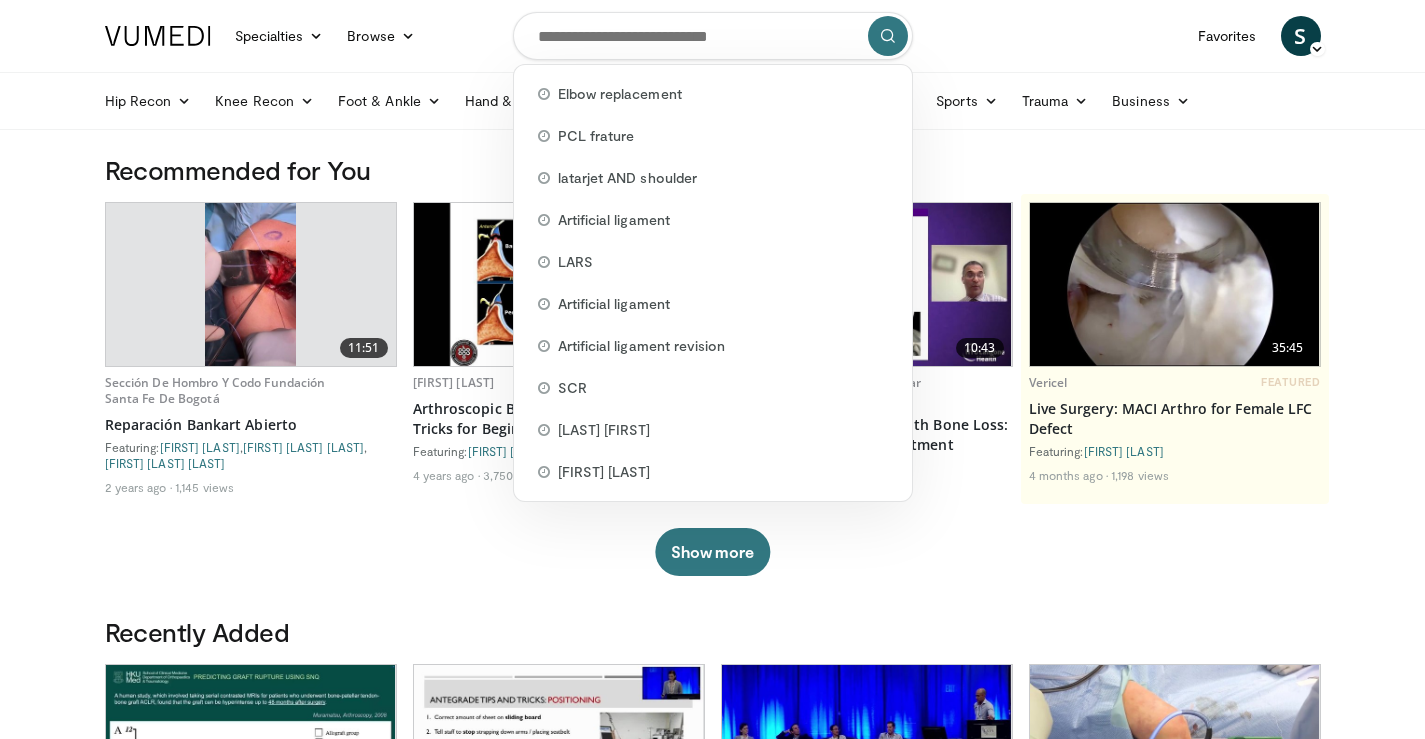 scroll, scrollTop: 0, scrollLeft: 0, axis: both 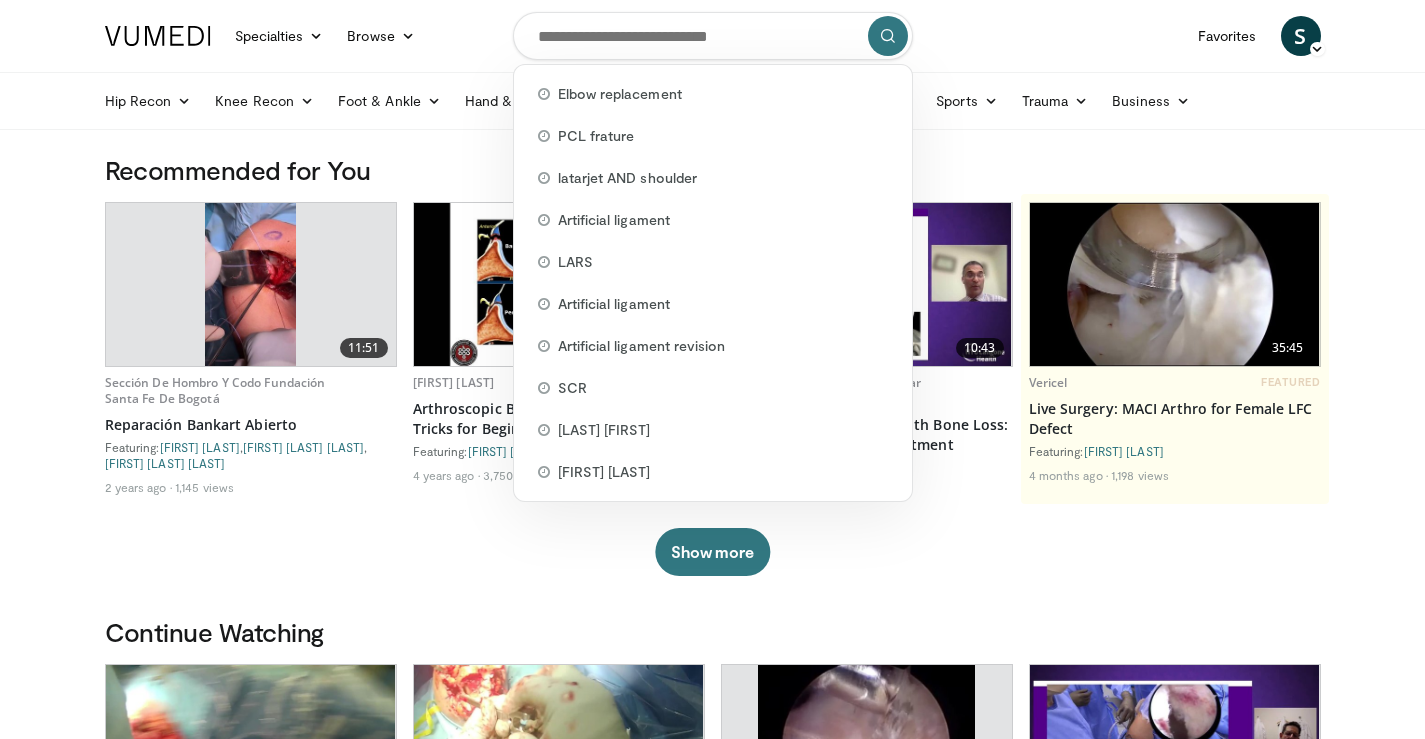 paste on "**********" 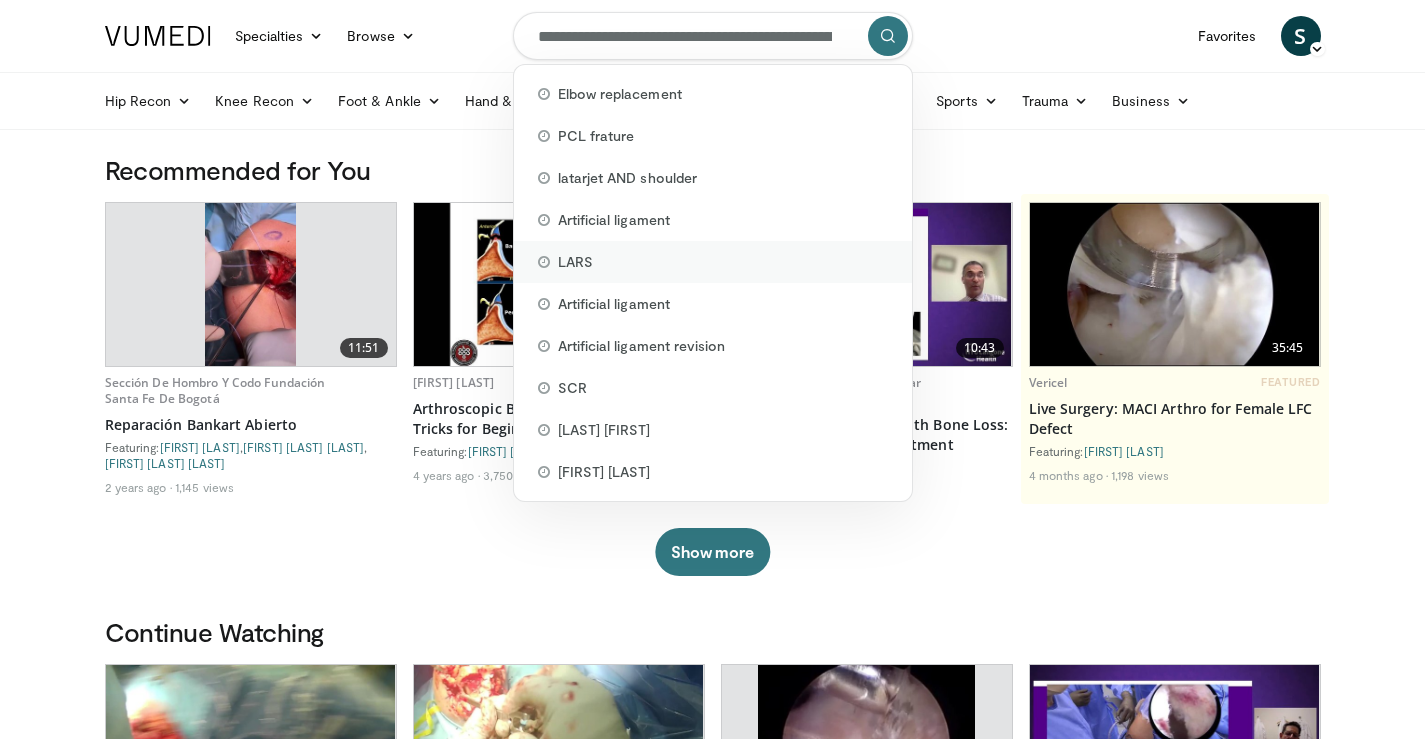scroll, scrollTop: 0, scrollLeft: 212, axis: horizontal 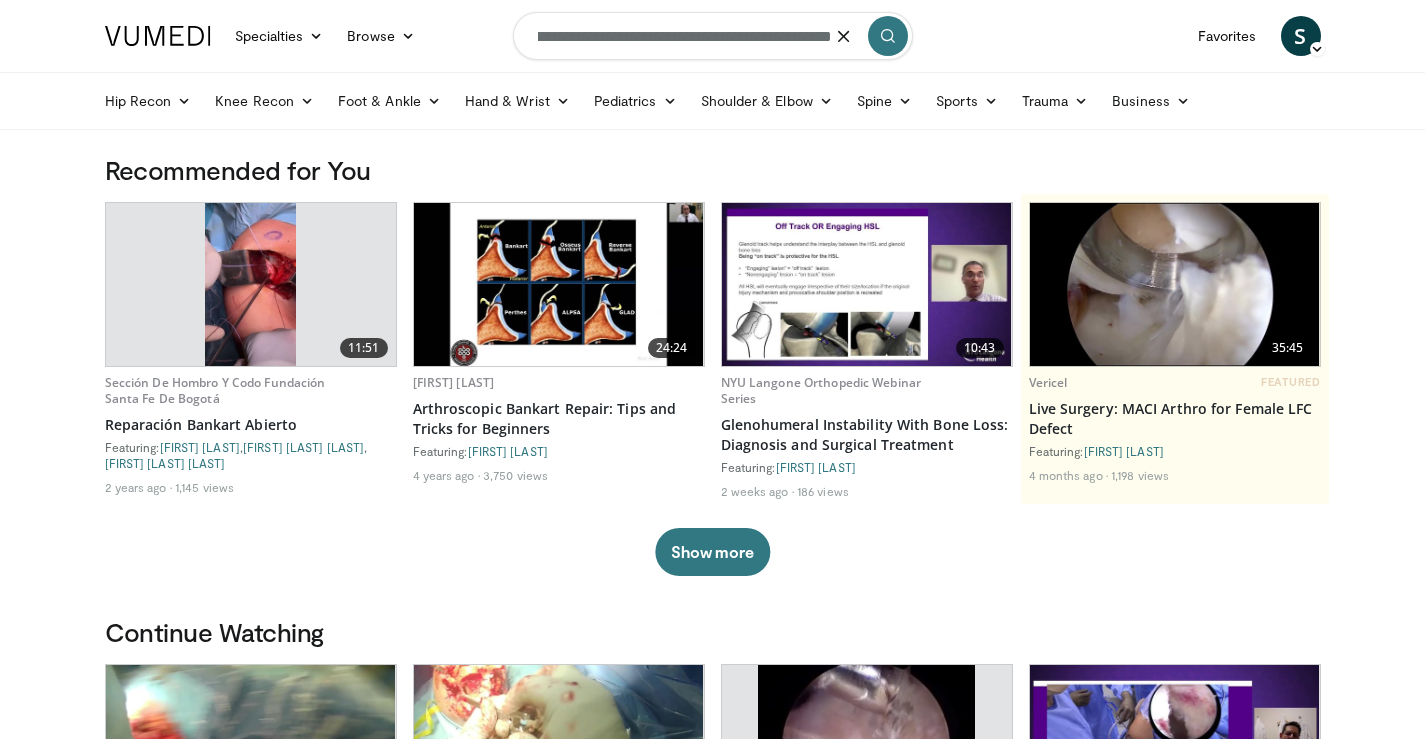 type on "**********" 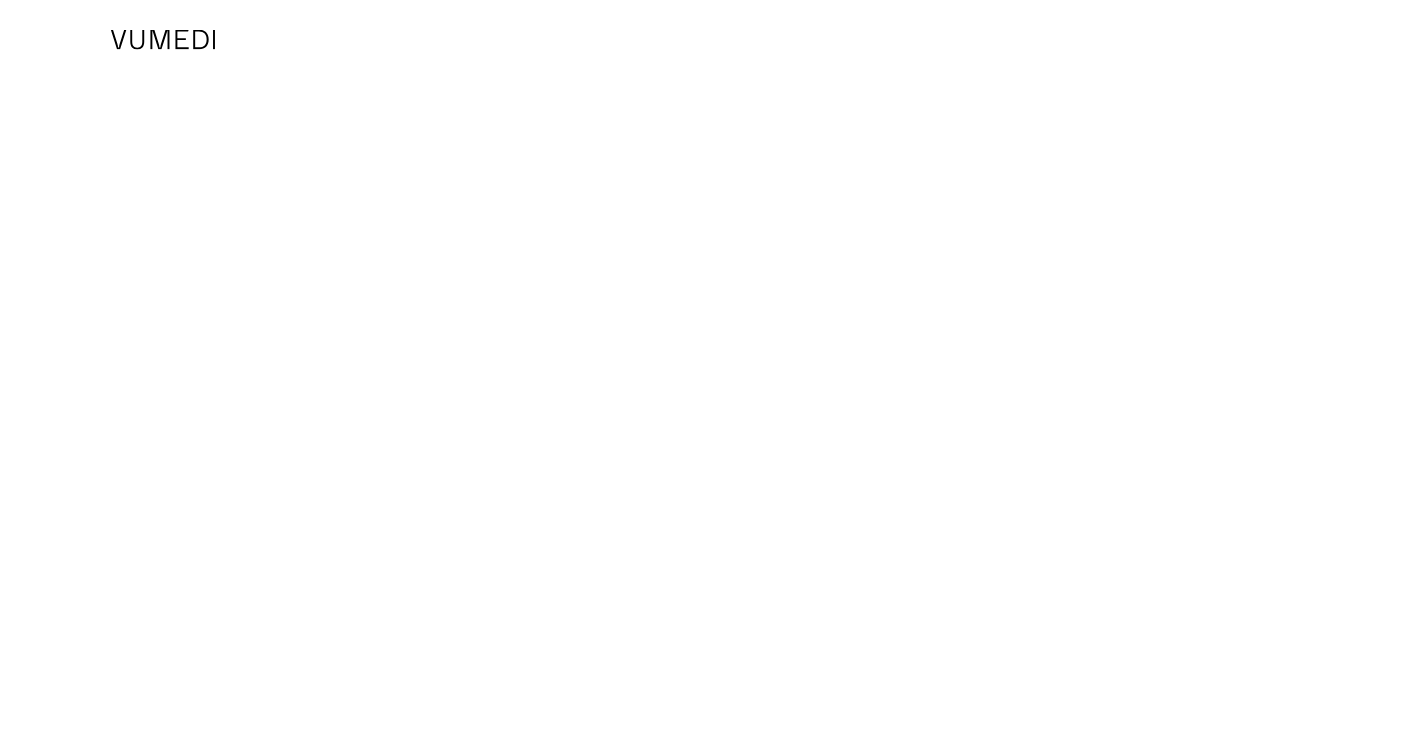 scroll, scrollTop: 0, scrollLeft: 0, axis: both 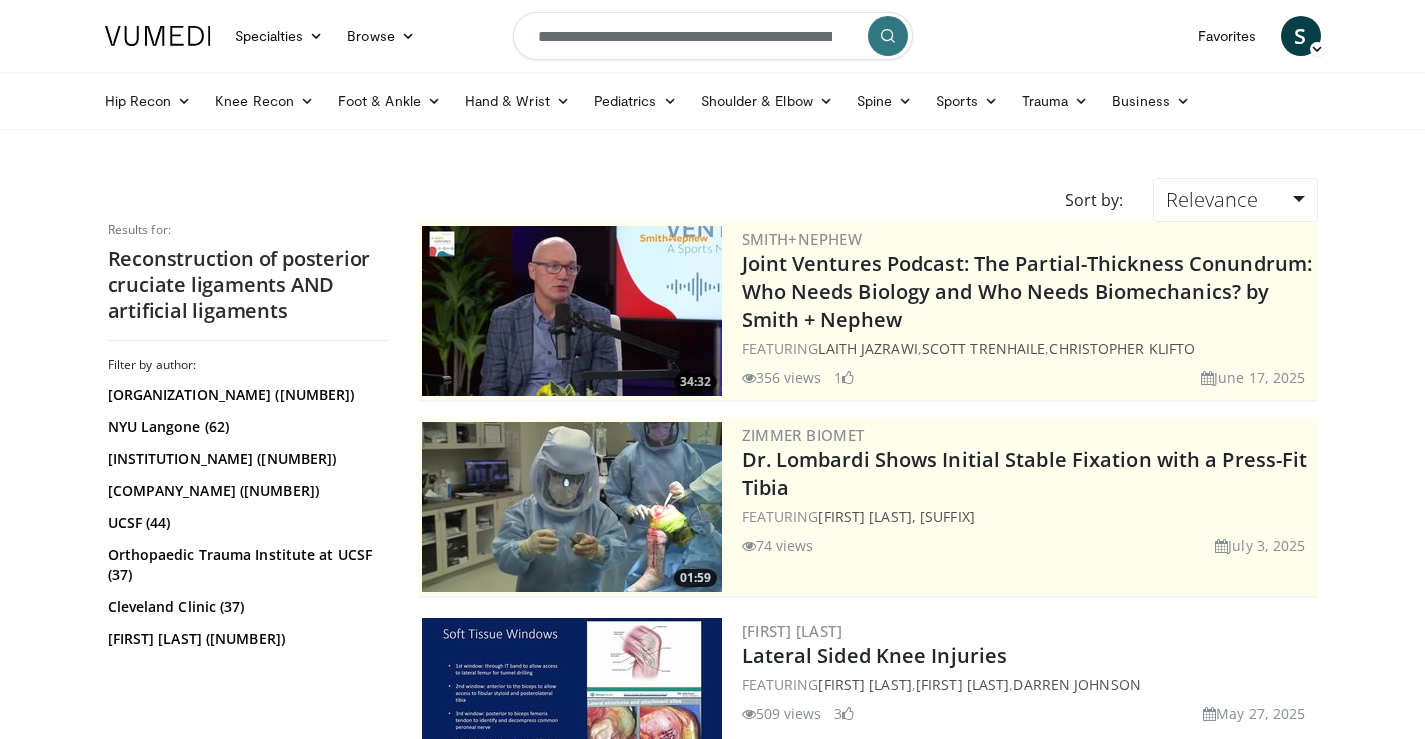 click on "**********" at bounding box center (713, 36) 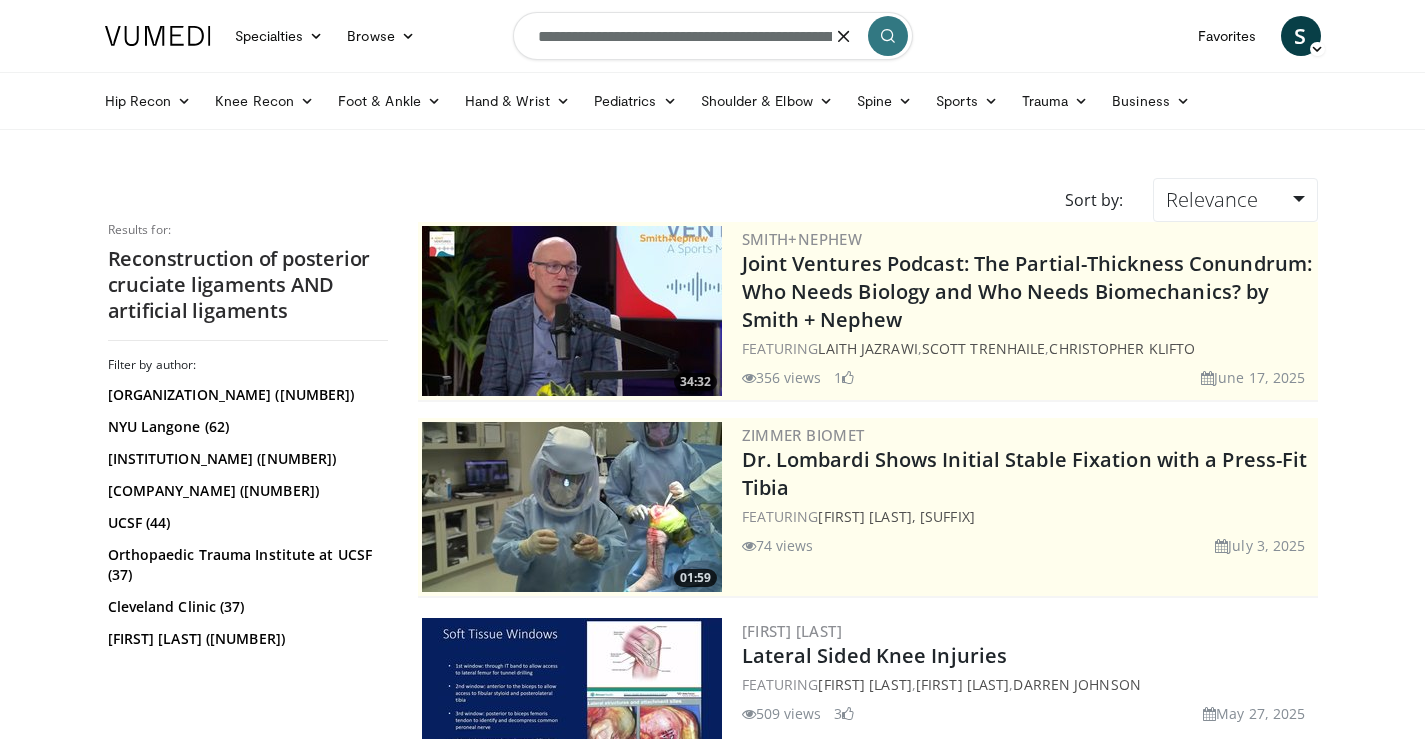click on "**********" at bounding box center (713, 36) 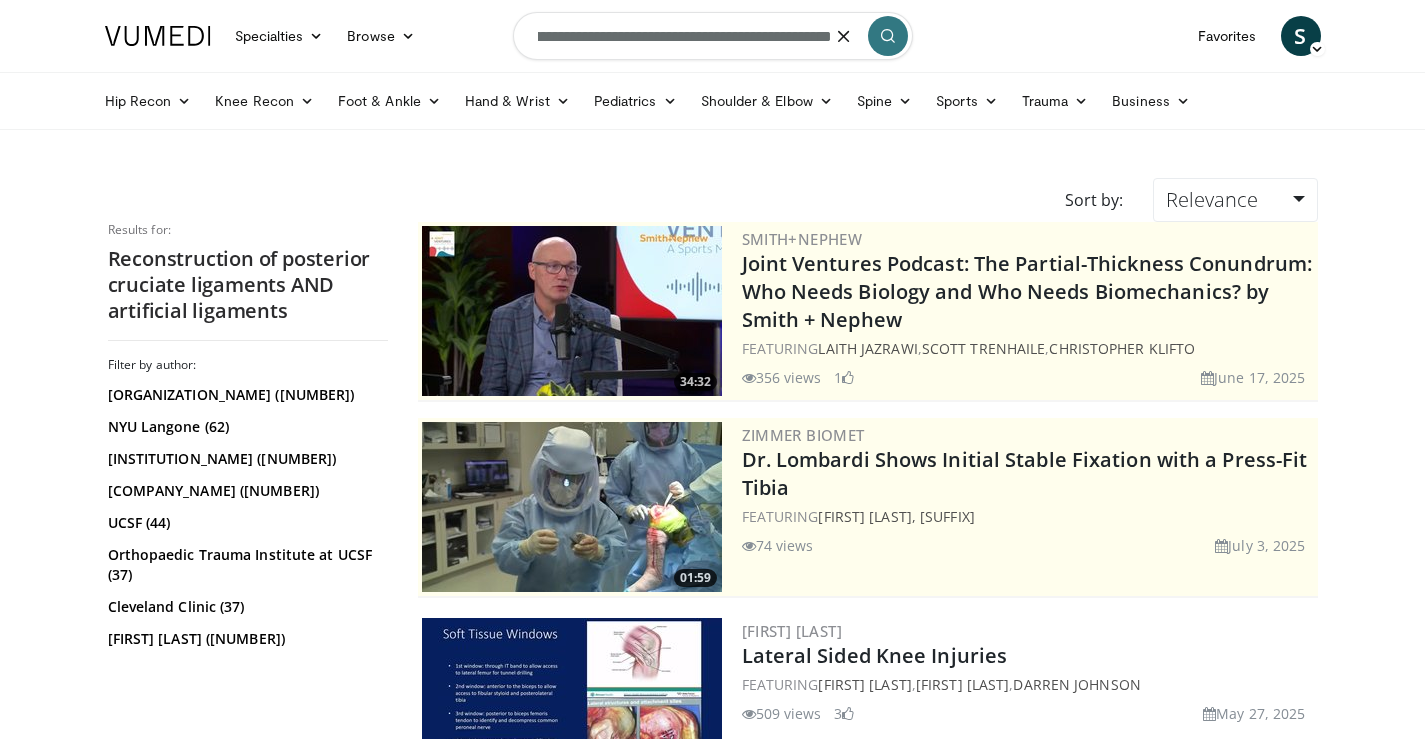drag, startPoint x: 684, startPoint y: 37, endPoint x: 696, endPoint y: 46, distance: 15 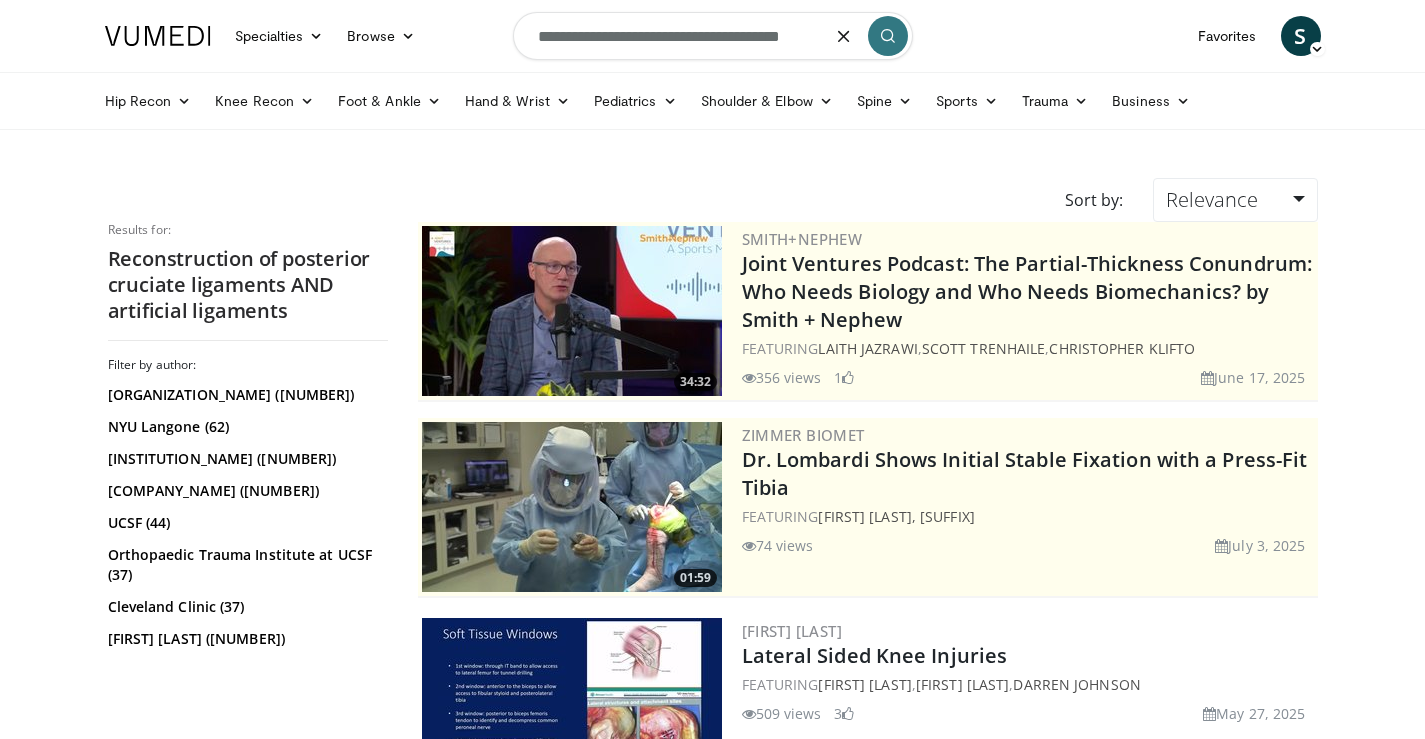scroll, scrollTop: 0, scrollLeft: 0, axis: both 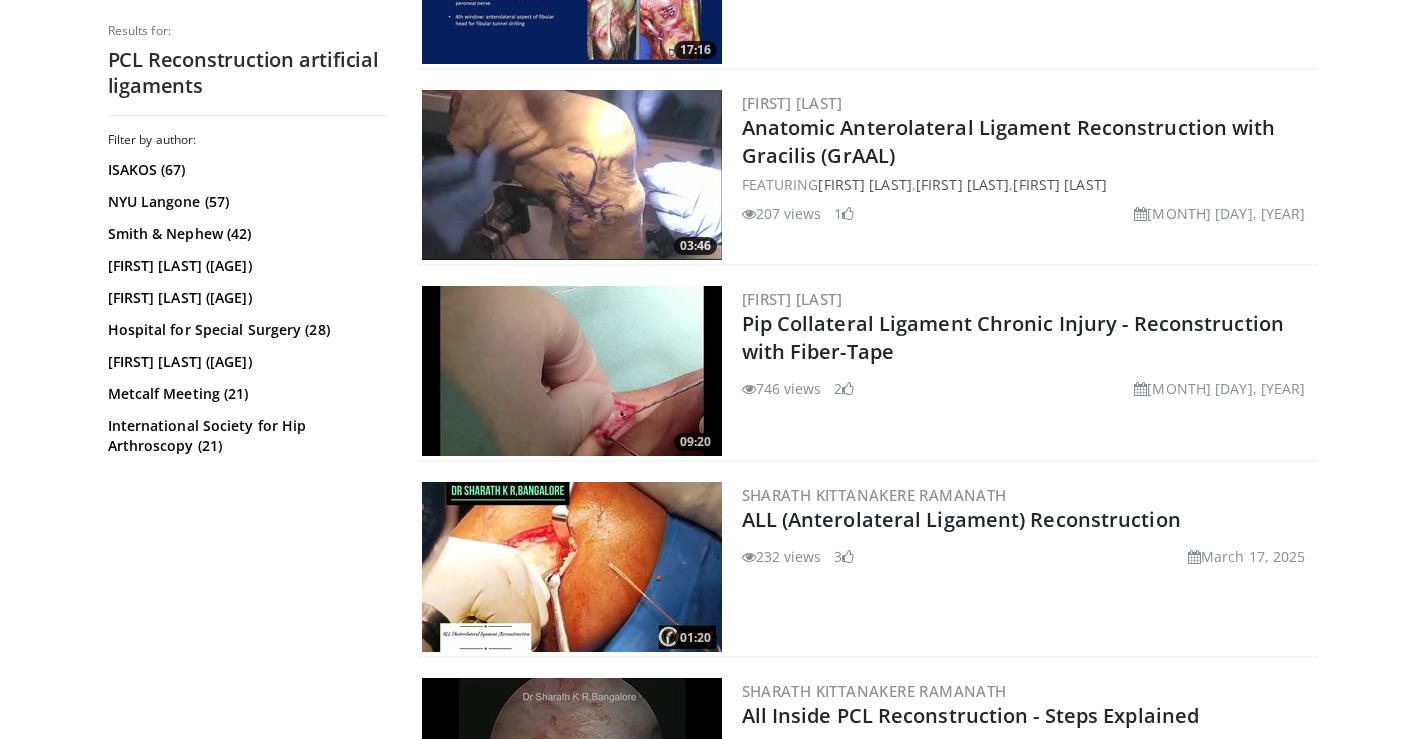 click on "[FIRST] [LAST]
Anatomic Anterolateral Ligament Reconstruction with Gracilis (GrAAL)
FEATURING
[FIRST] [LAST]
,
[FIRST] [LAST]
,
[FIRST] [LAST]
207 views
[MONTH] [DAY], [YEAR]
1" at bounding box center [1028, 175] 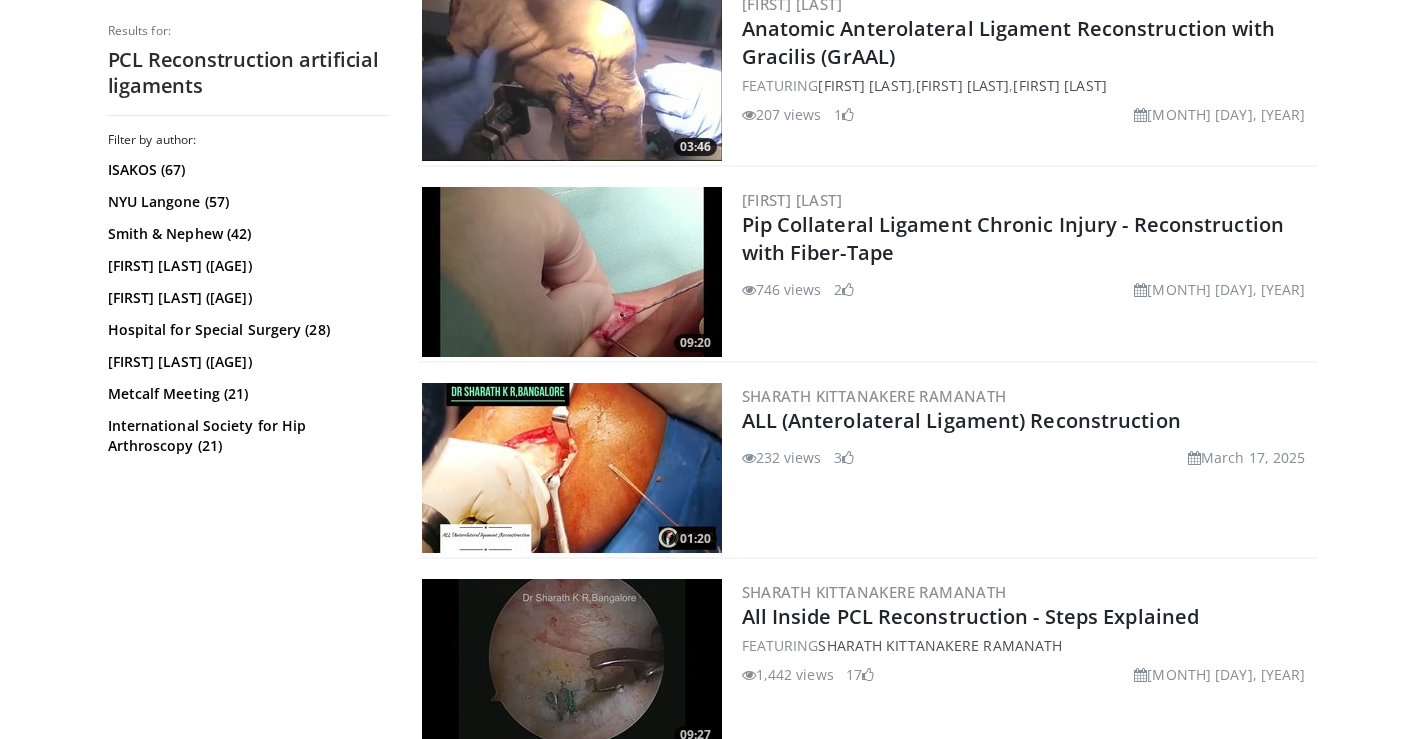scroll, scrollTop: 2200, scrollLeft: 0, axis: vertical 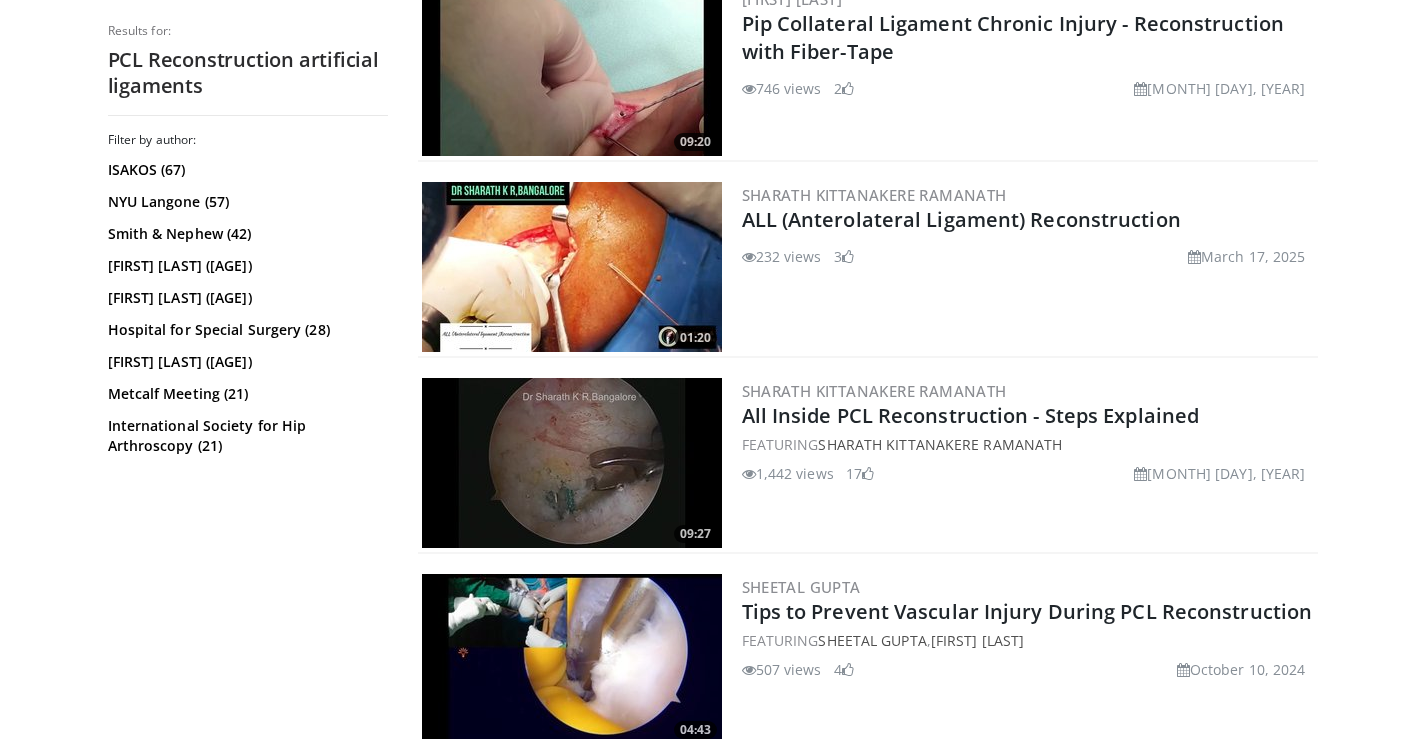 click on "[FIRST] [LAST]
ALL (Anterolateral Ligament) Reconstruction
232 views
[MONTH] [DAY], [YEAR]
3" at bounding box center [1028, 267] 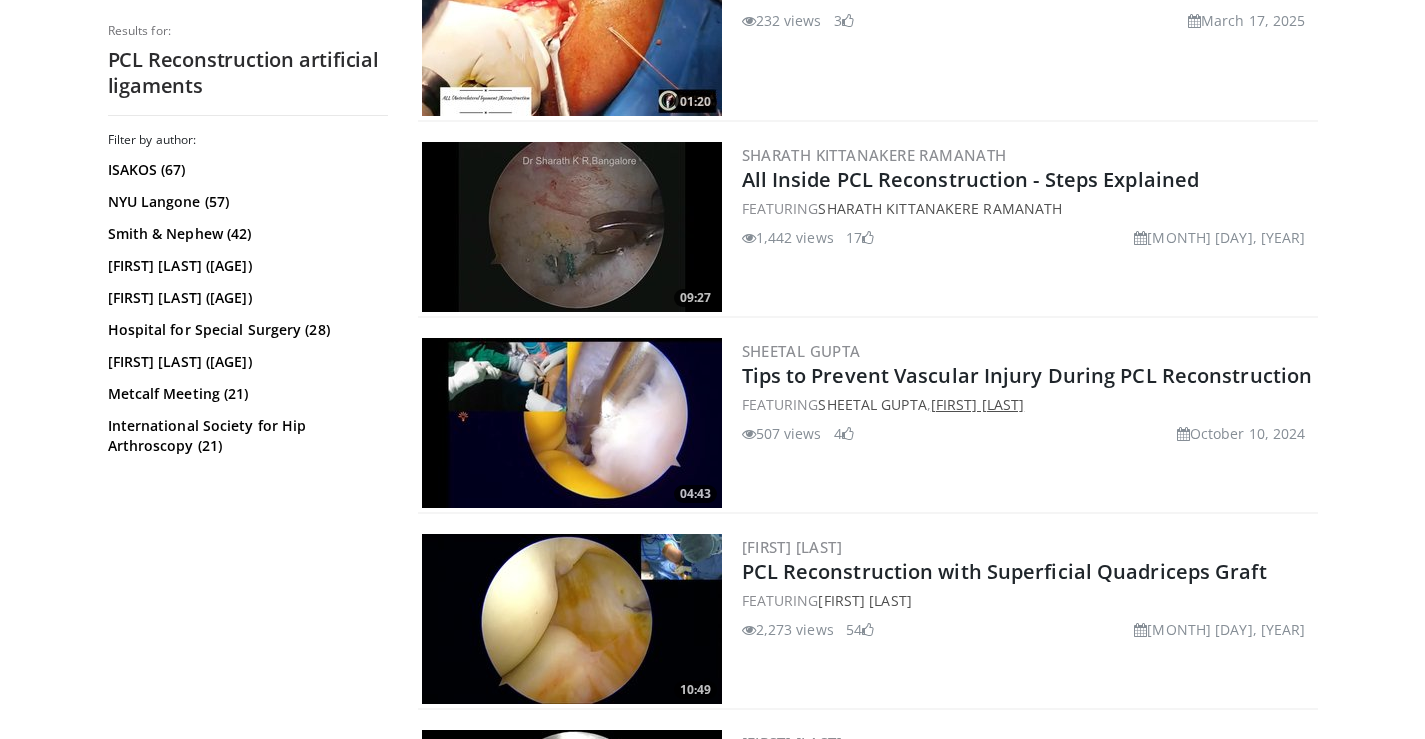 scroll, scrollTop: 2500, scrollLeft: 0, axis: vertical 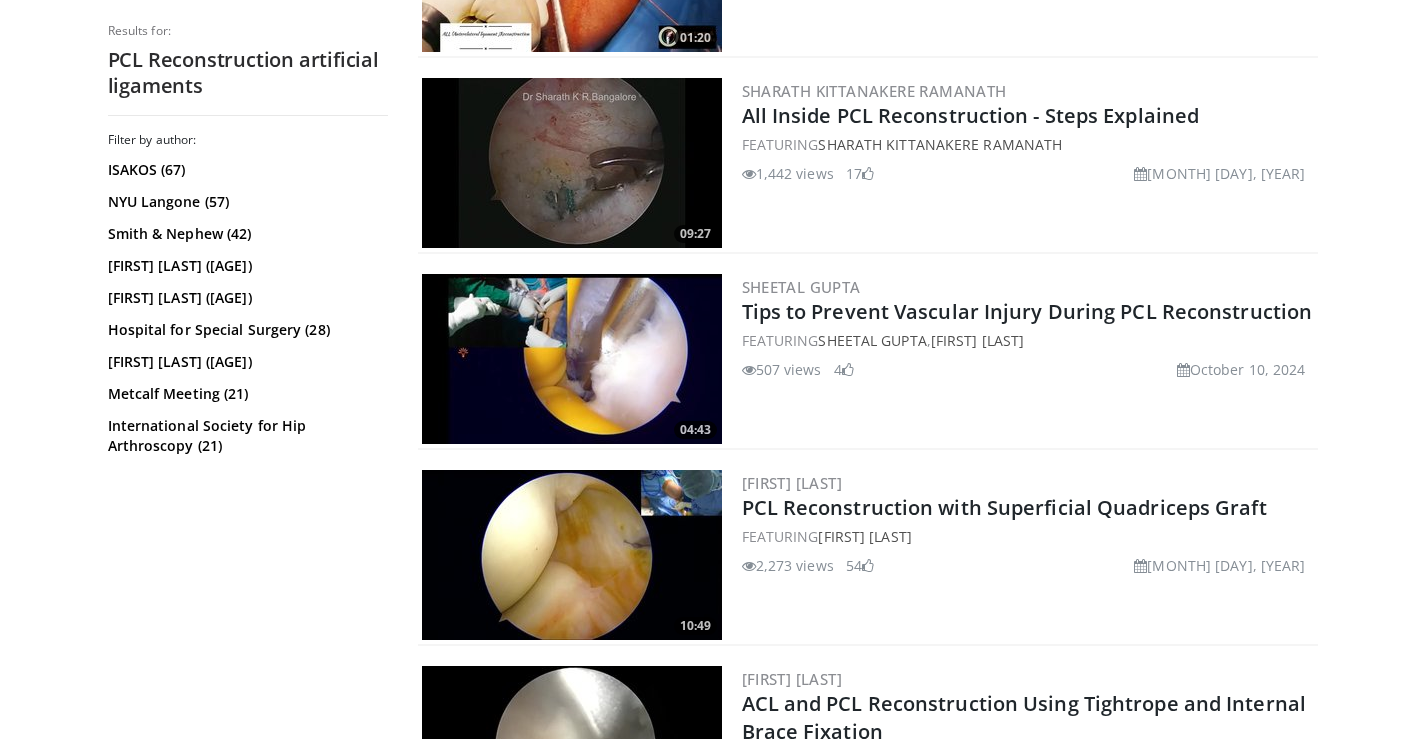 click on "[FIRST] [LAST]
All Inside PCL Reconstruction - Steps Explained
FEATURING
[FIRST] [LAST]
1,442 views
[MONTH] [DAY], [YEAR]
17" at bounding box center [1028, 163] 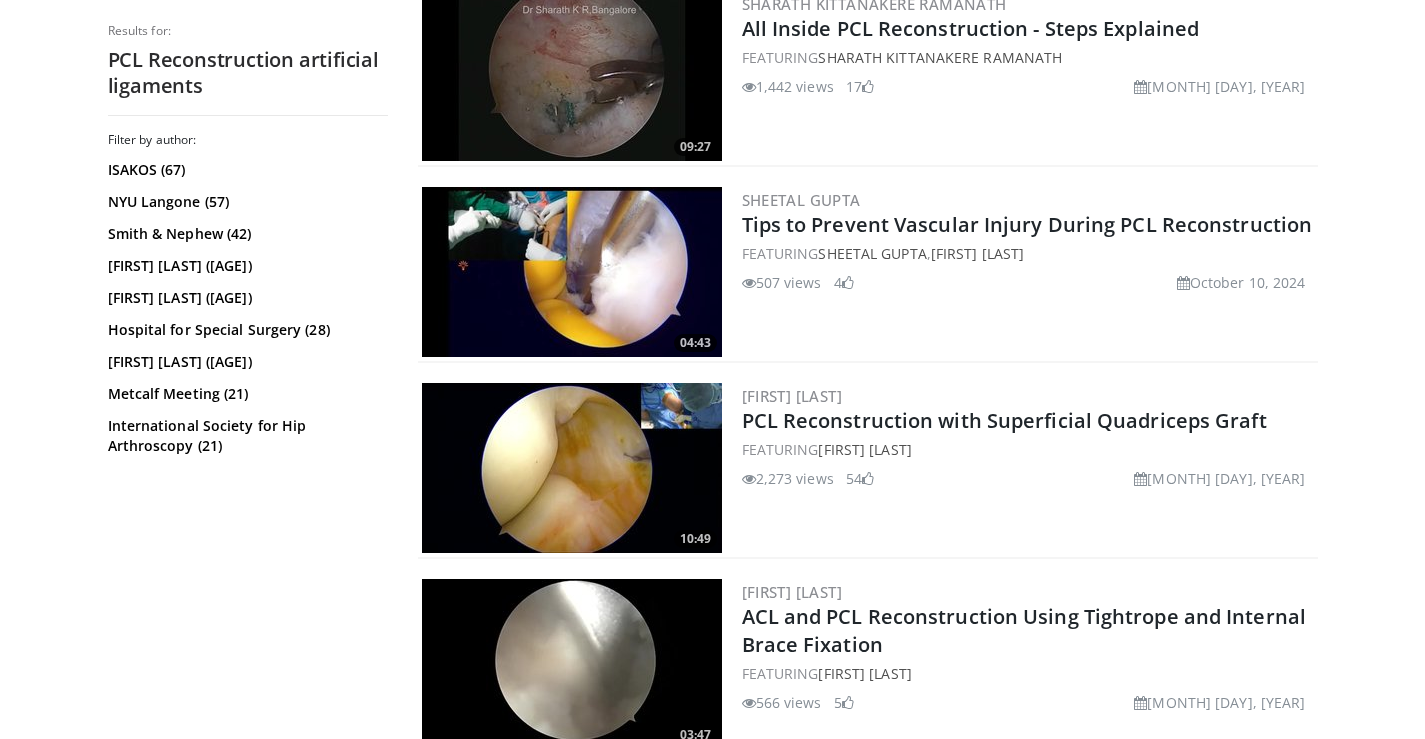 scroll, scrollTop: 2700, scrollLeft: 0, axis: vertical 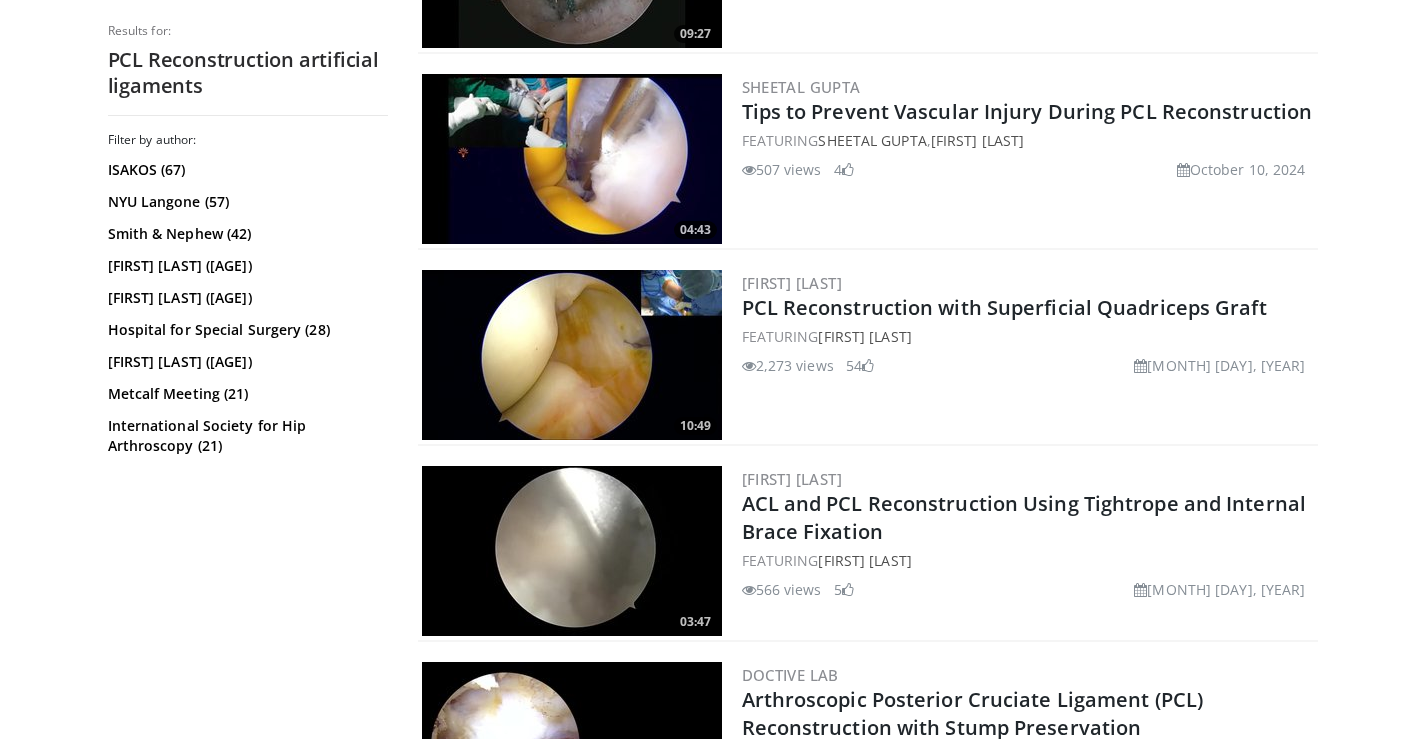 click on "[FIRST] [LAST]
PCL Reconstruction with Superficial Quadriceps Graft
FEATURING
[FIRST] [LAST]
2,273 views
[MONTH] [DAY], [YEAR]
54" at bounding box center [1028, 355] 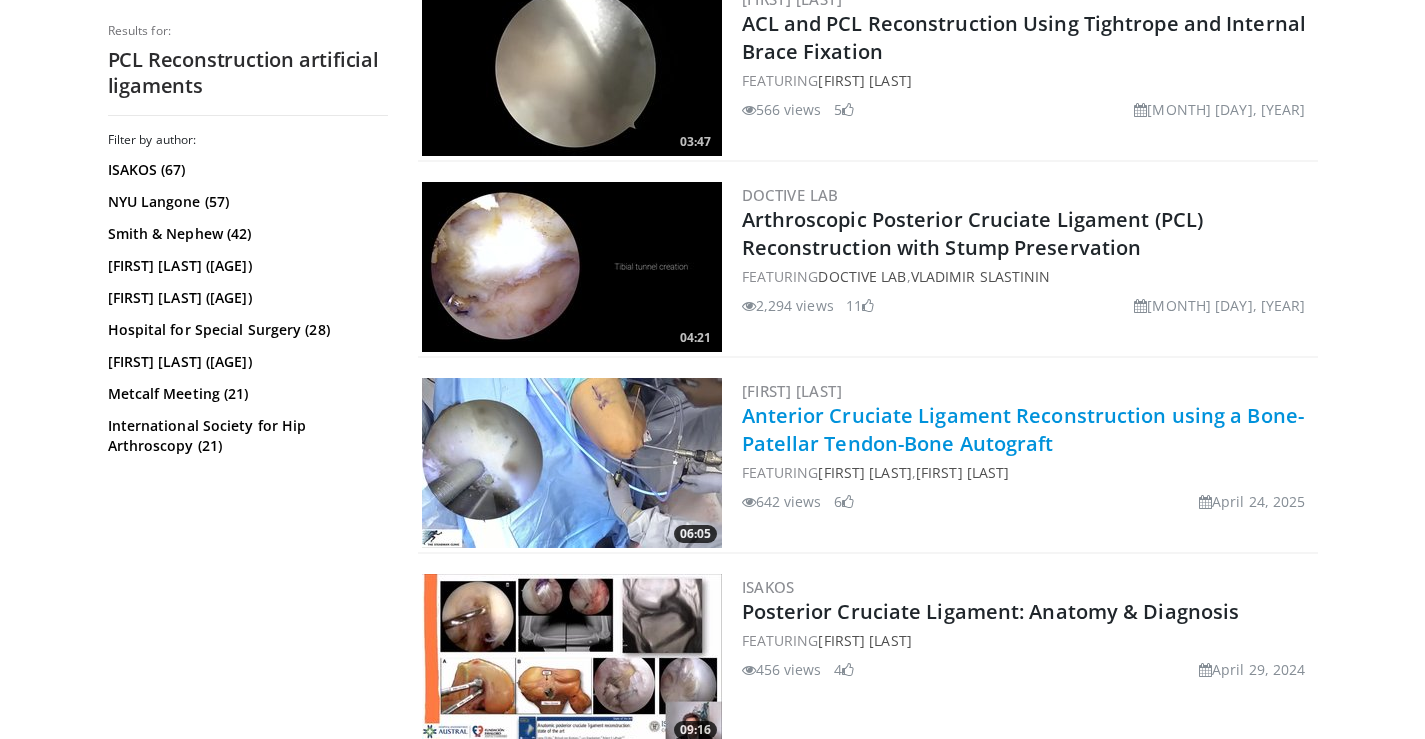 scroll, scrollTop: 3200, scrollLeft: 0, axis: vertical 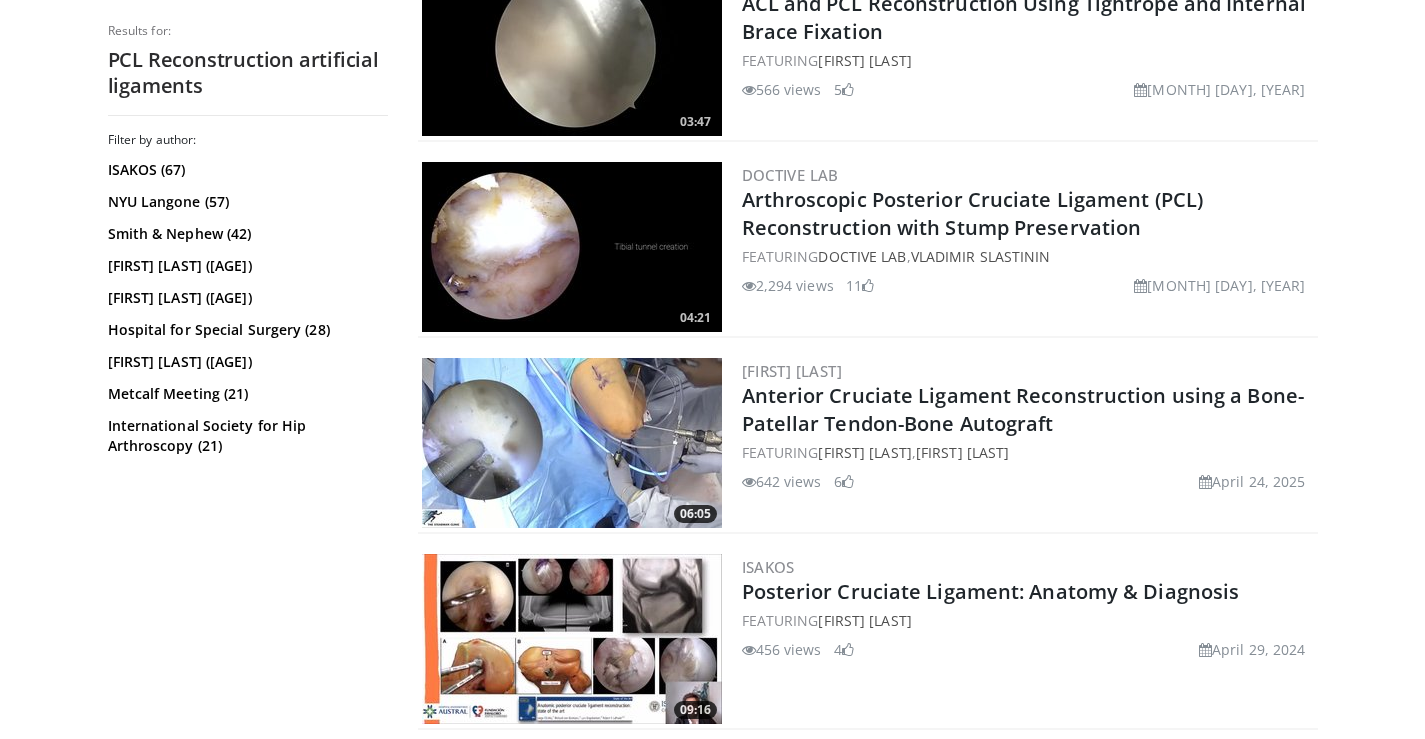 click on "Specialties
Adult & Family Medicine
Allergy, Asthma, Immunology
Anesthesiology
Cardiology
Dental
Dermatology
Endocrinology
Gastroenterology & Hepatology
General Surgery
Hematology & Oncology
Infectious Disease
Nephrology
Neurology
Neurosurgery
Obstetrics & Gynecology
Ophthalmology
Oral Maxillofacial
Orthopaedics
Otolaryngology
Pediatrics
Plastic Surgery
Podiatry
Psychiatry
Pulmonology
Radiation Oncology
Radiology
Rheumatology
Urology" at bounding box center (712, -317) 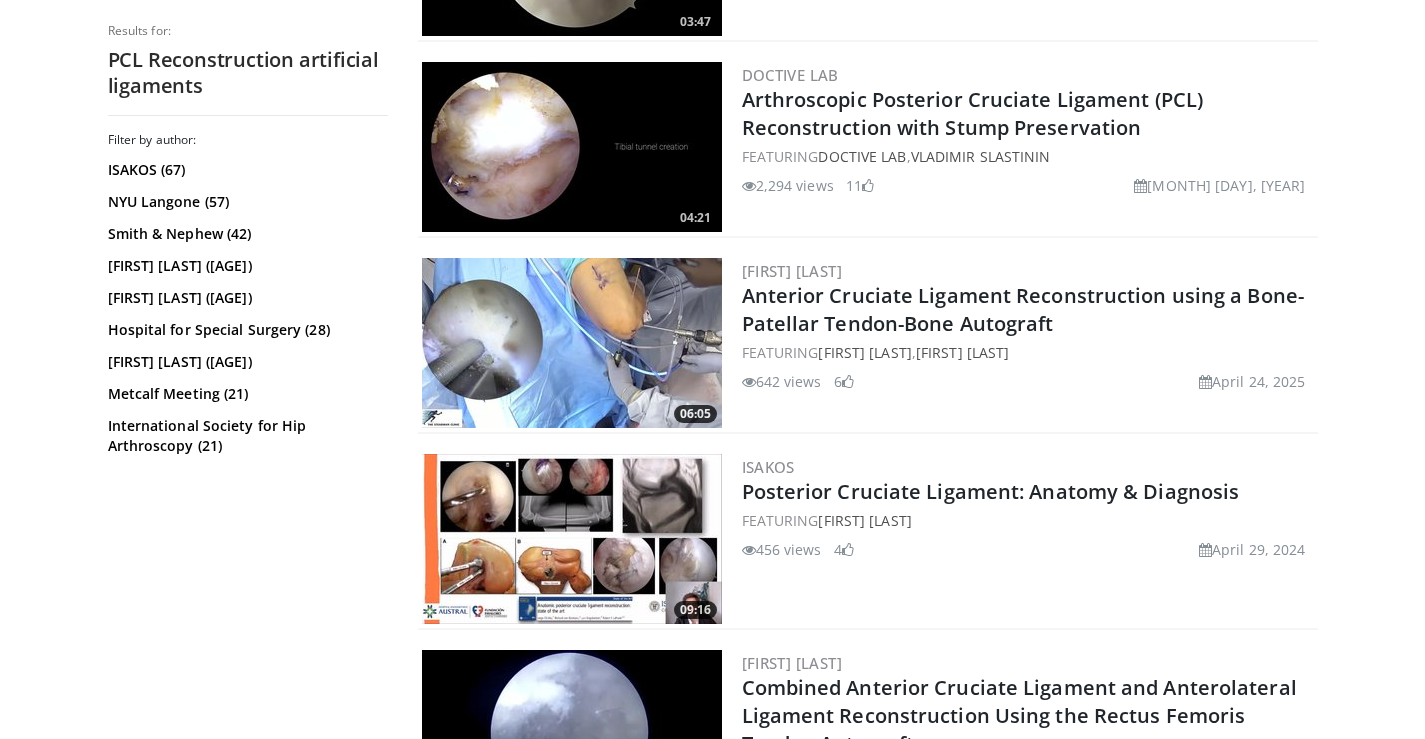 scroll, scrollTop: 3500, scrollLeft: 0, axis: vertical 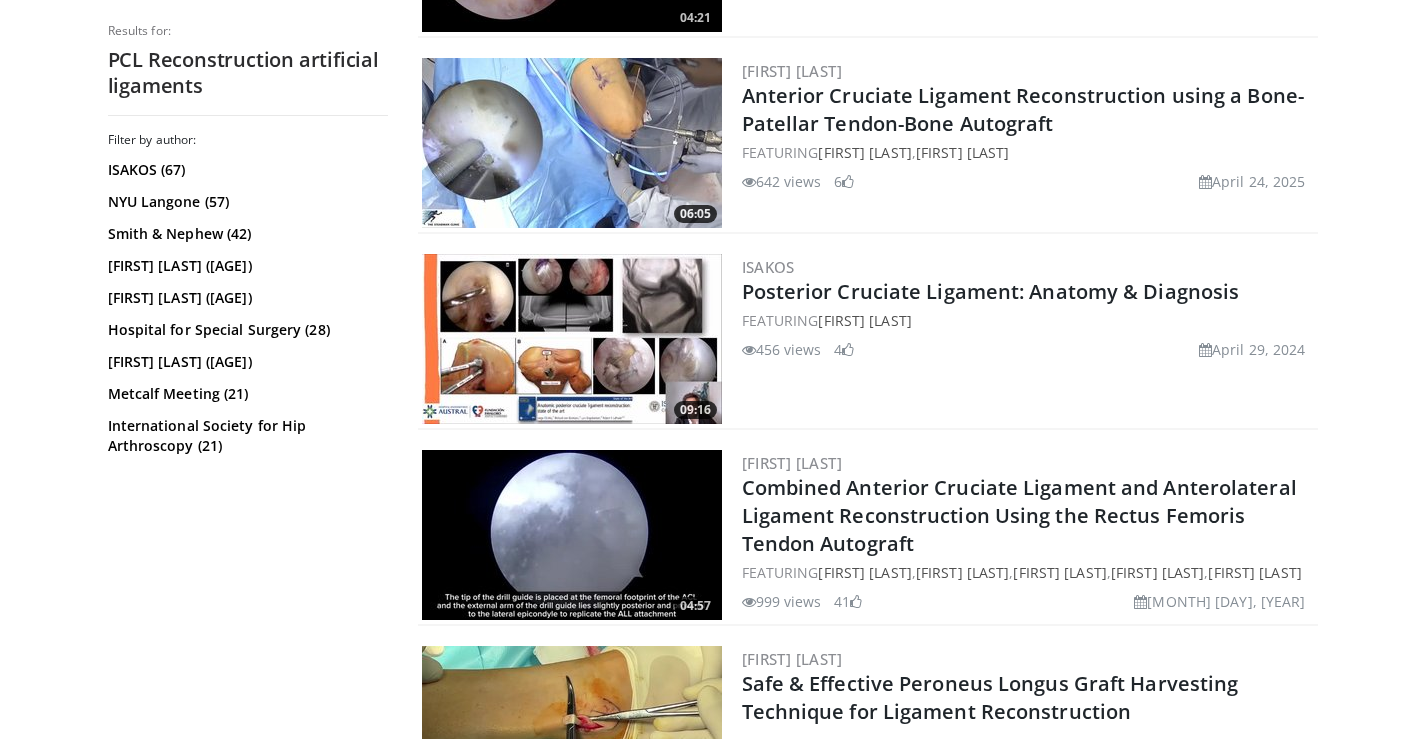 click on "Specialties
Adult & Family Medicine
Allergy, Asthma, Immunology
Anesthesiology
Cardiology
Dental
Dermatology
Endocrinology
Gastroenterology & Hepatology
General Surgery
Hematology & Oncology
Infectious Disease
Nephrology
Neurology
Neurosurgery
Obstetrics & Gynecology
Ophthalmology
Oral Maxillofacial
Orthopaedics
Otolaryngology
Pediatrics
Plastic Surgery
Podiatry
Psychiatry
Pulmonology
Radiation Oncology
Radiology
Rheumatology
Urology" at bounding box center [712, -617] 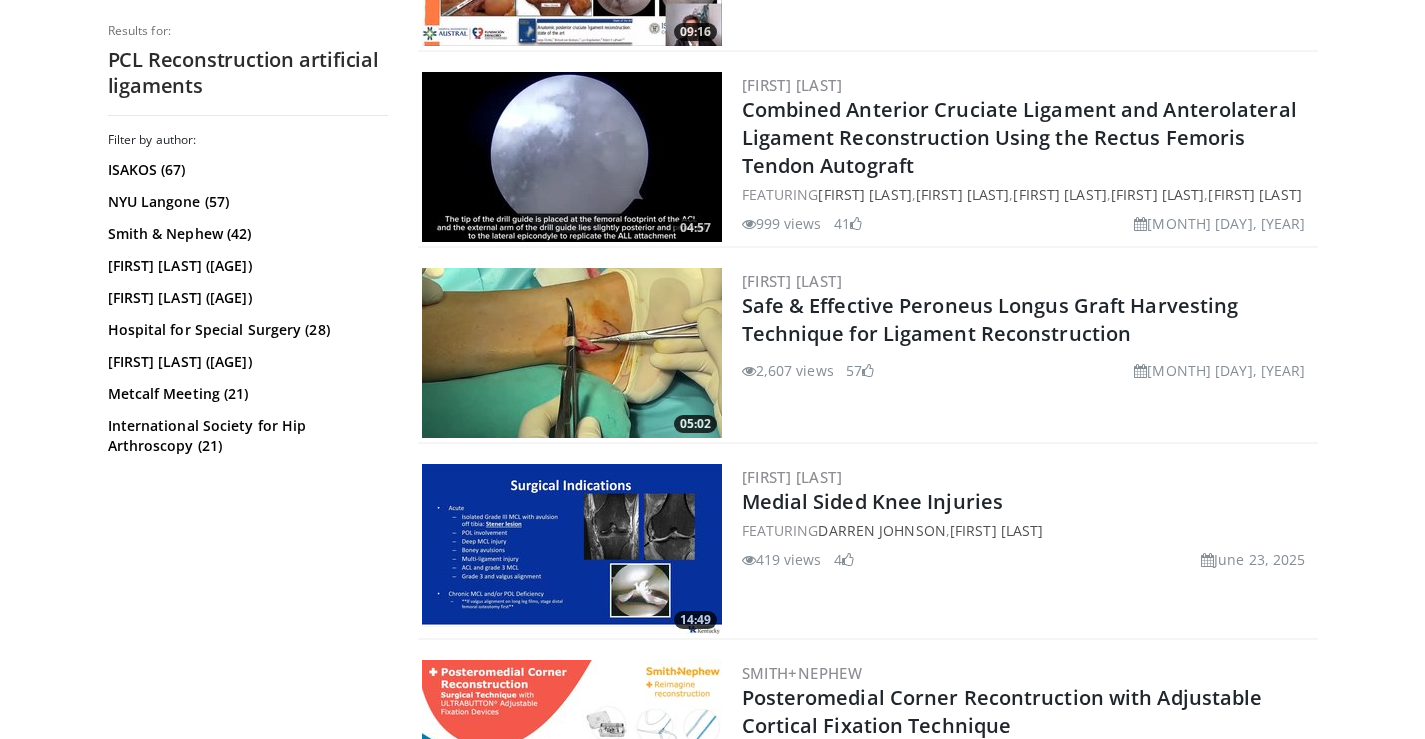 scroll, scrollTop: 3900, scrollLeft: 0, axis: vertical 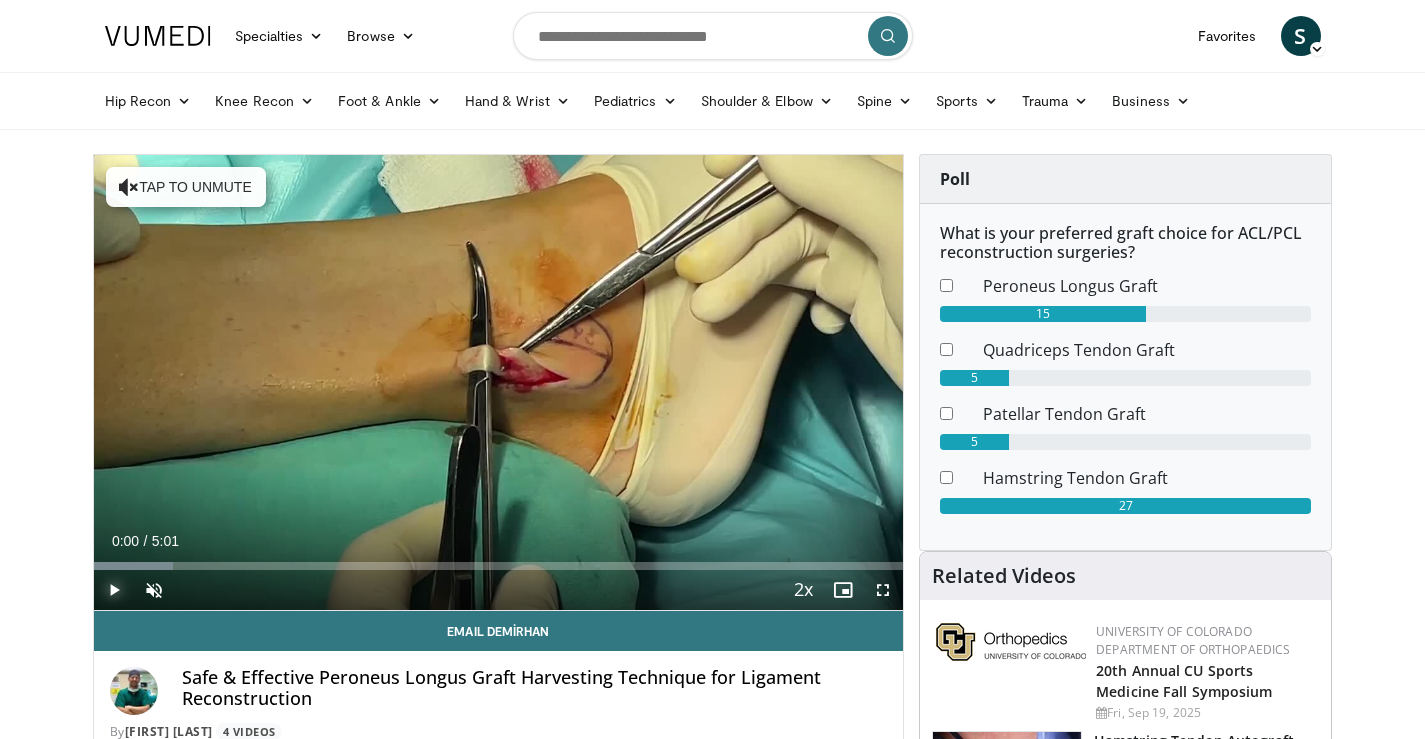 click at bounding box center [114, 590] 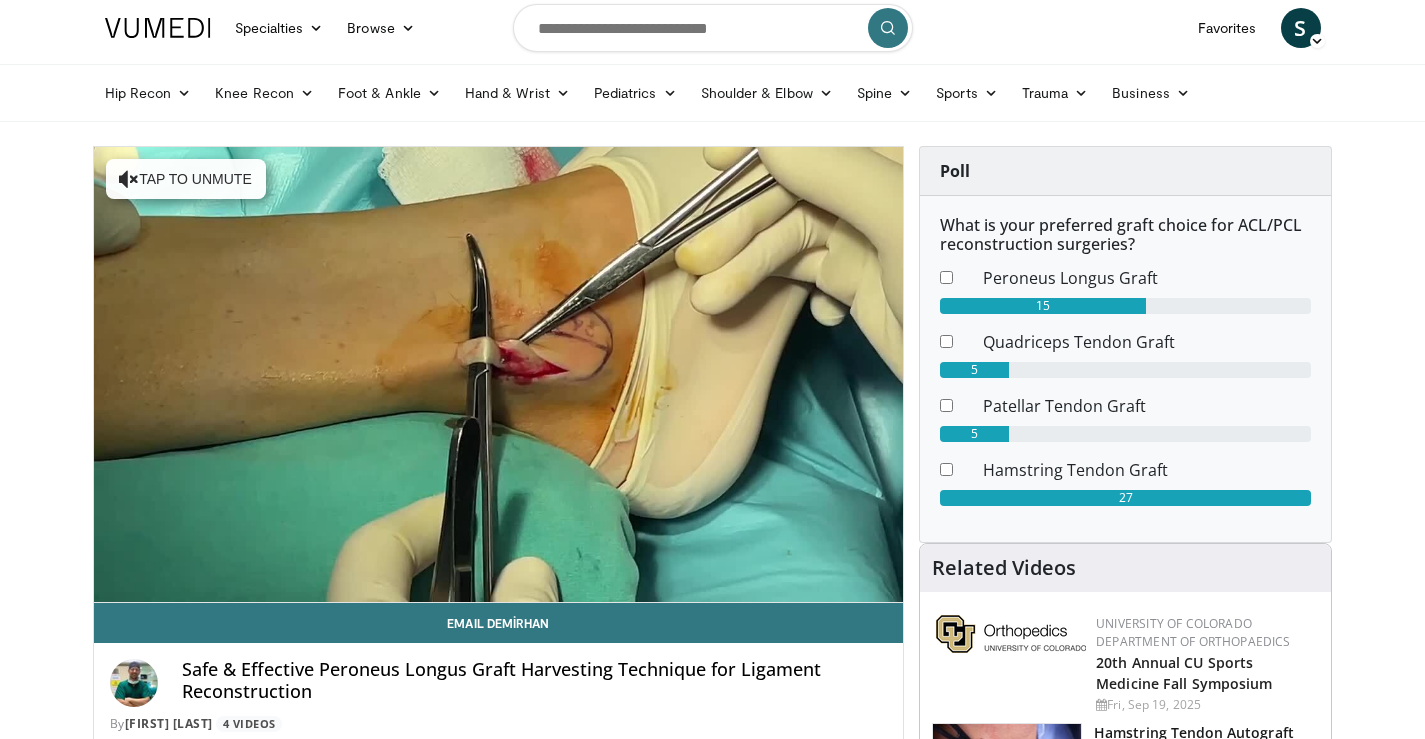 scroll, scrollTop: 0, scrollLeft: 0, axis: both 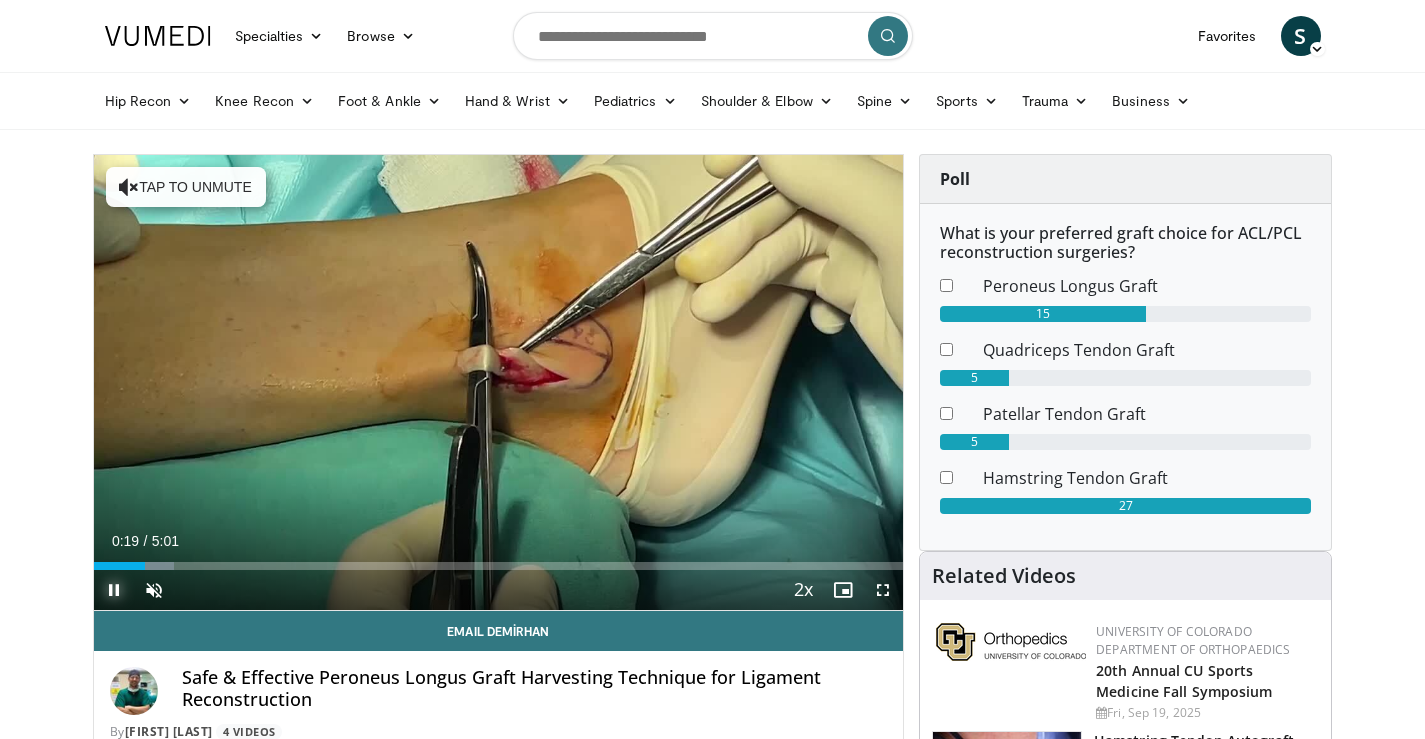 click at bounding box center (114, 590) 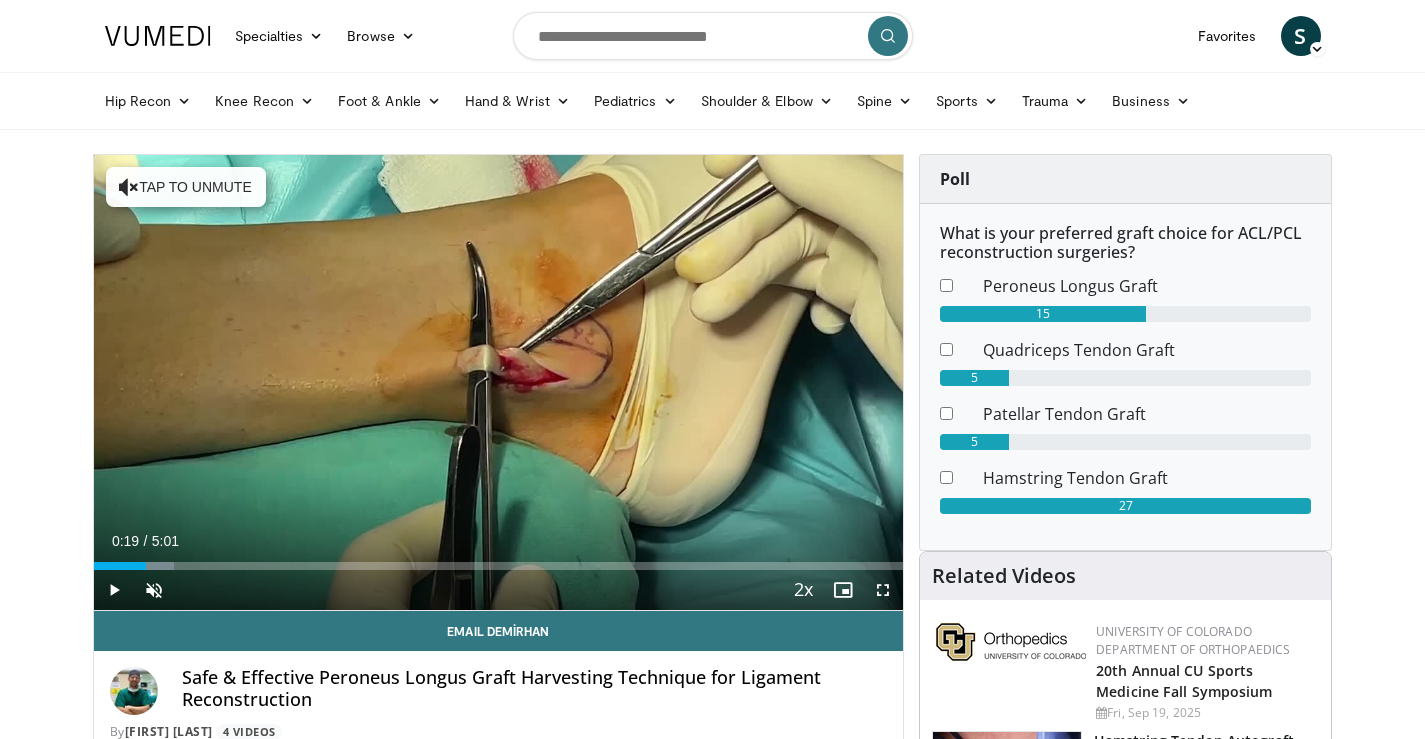 click on "Specialties
Adult & Family Medicine
Allergy, Asthma, Immunology
Anesthesiology
Cardiology
Dental
Dermatology
Endocrinology
Gastroenterology & Hepatology
General Surgery
Hematology & Oncology
Infectious Disease
Nephrology
Neurology
Neurosurgery
Obstetrics & Gynecology
Ophthalmology
Oral Maxillofacial
Orthopaedics
Otolaryngology
Pediatrics
Plastic Surgery
Podiatry
Psychiatry
Pulmonology
Radiation Oncology
Radiology
Rheumatology
Urology" at bounding box center (712, 1818) 